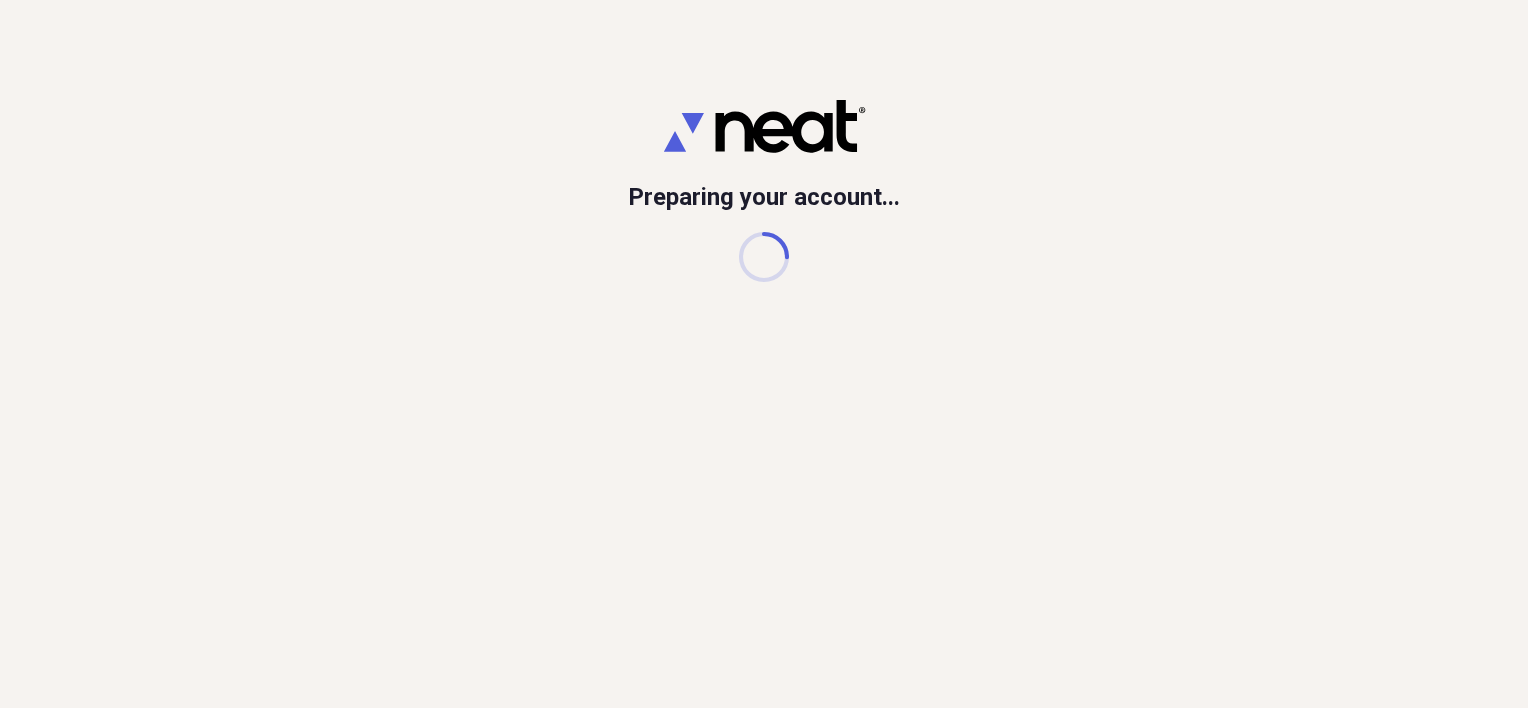 scroll, scrollTop: 0, scrollLeft: 0, axis: both 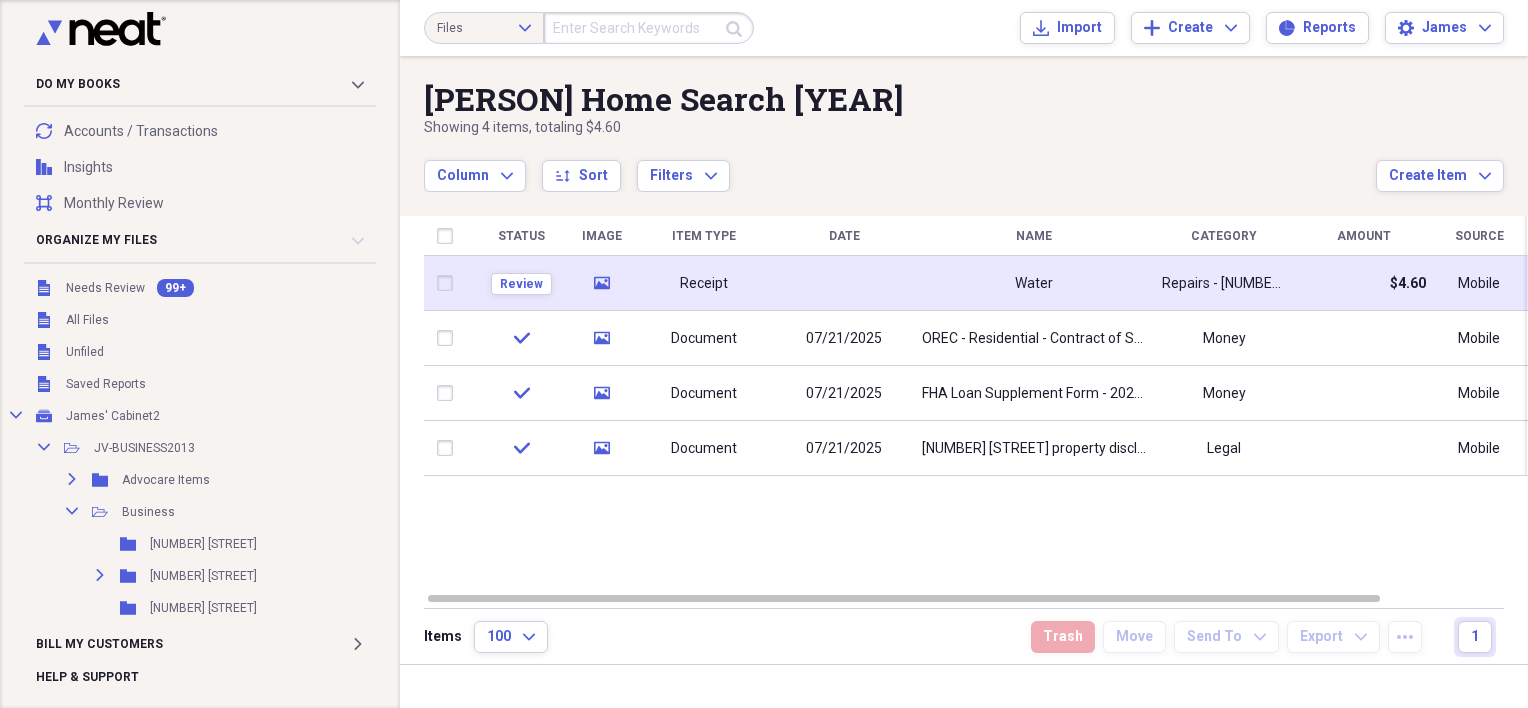 click on "Receipt" at bounding box center (704, 283) 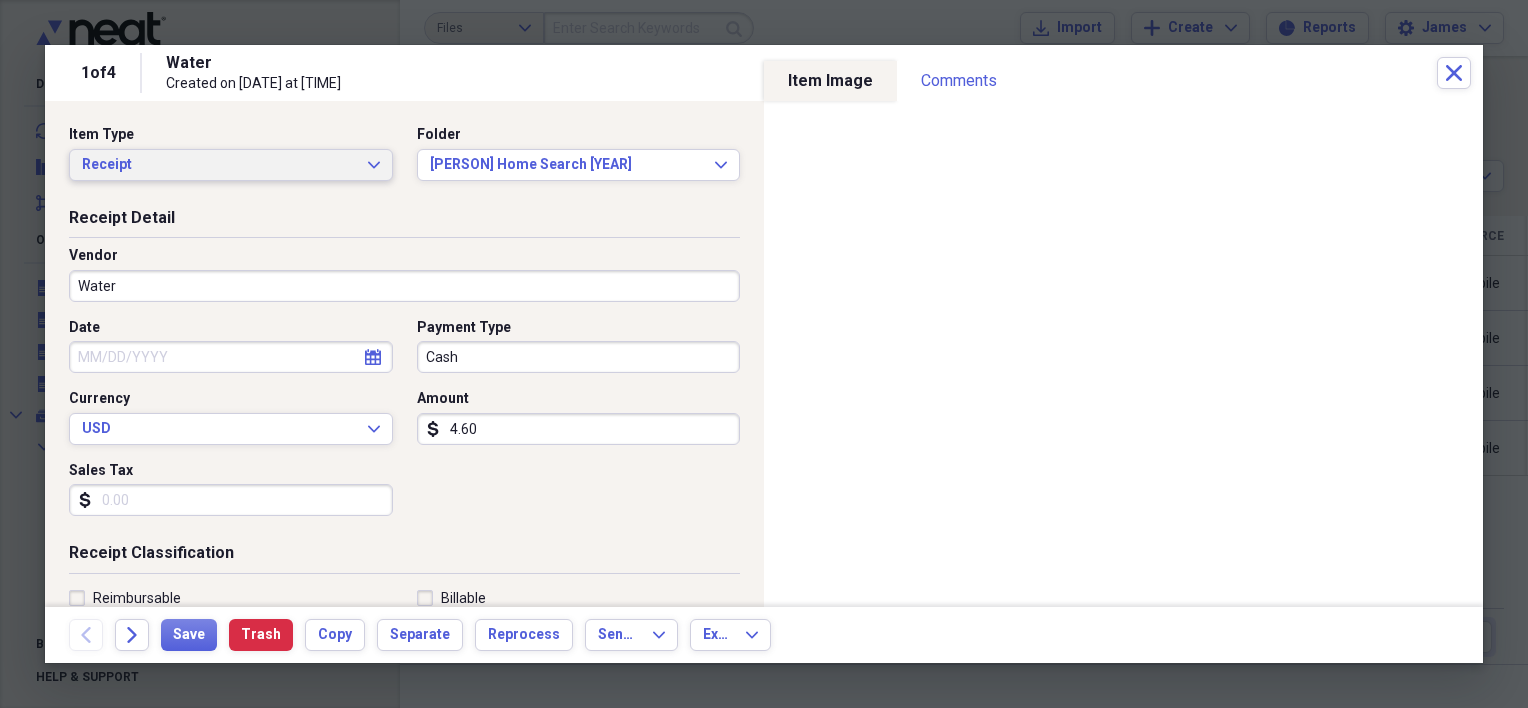 click on "Expand" 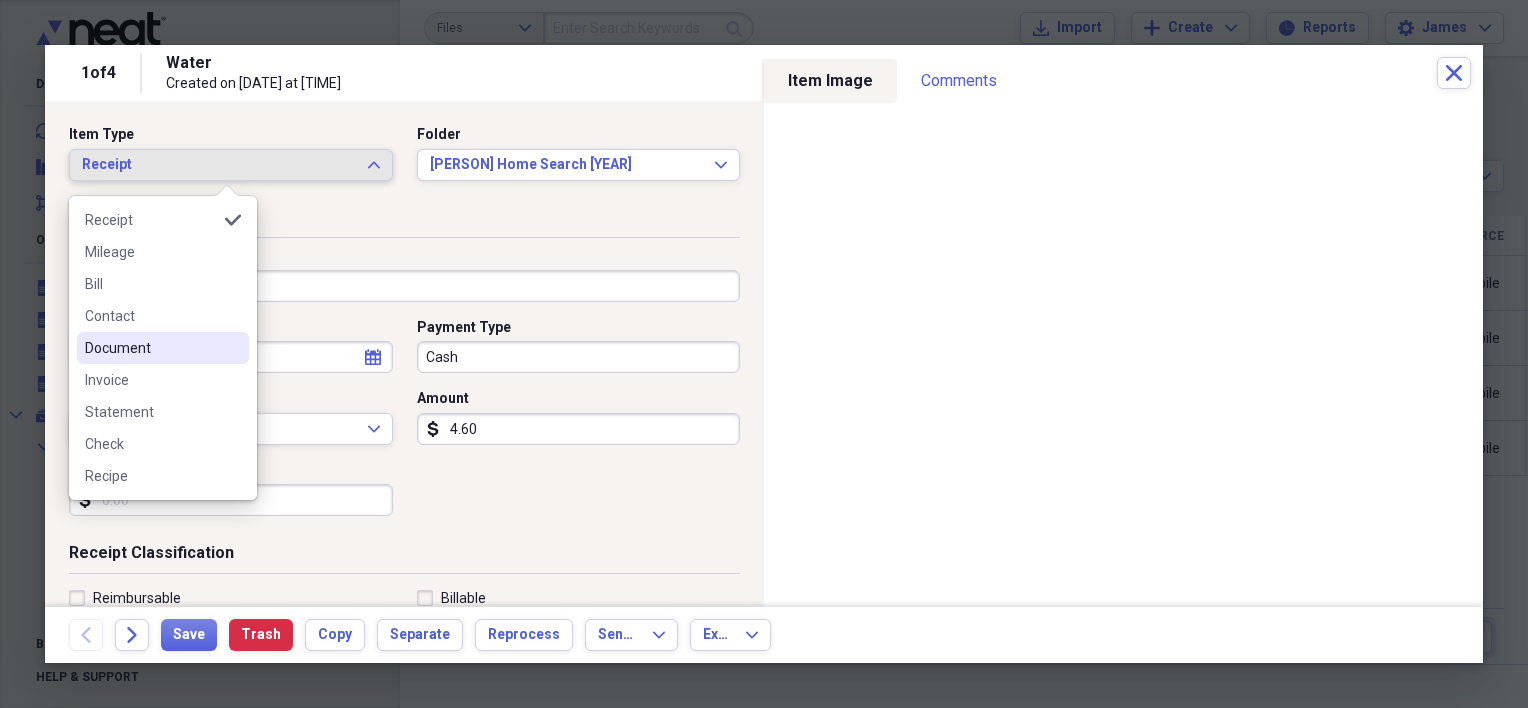 click on "Document" at bounding box center (151, 348) 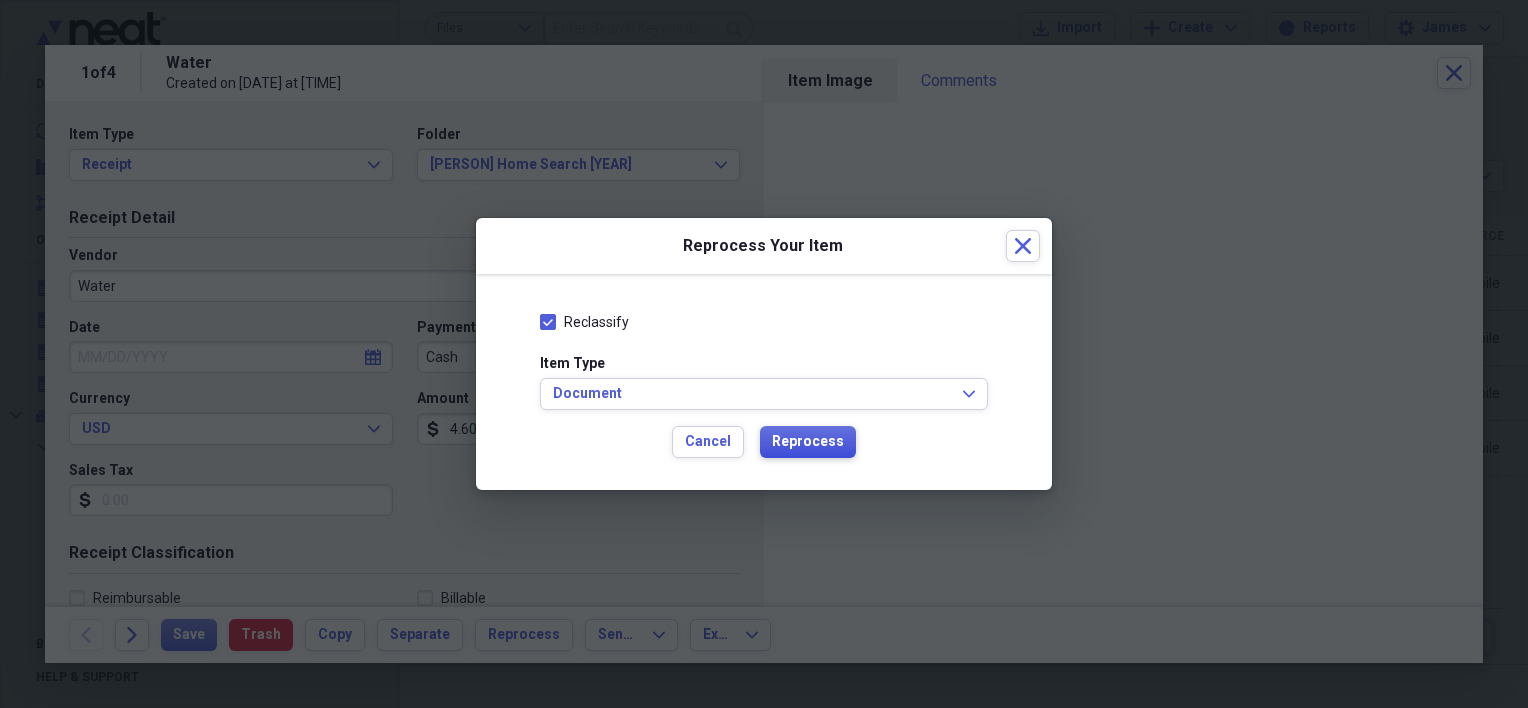 click on "Reprocess" at bounding box center (808, 442) 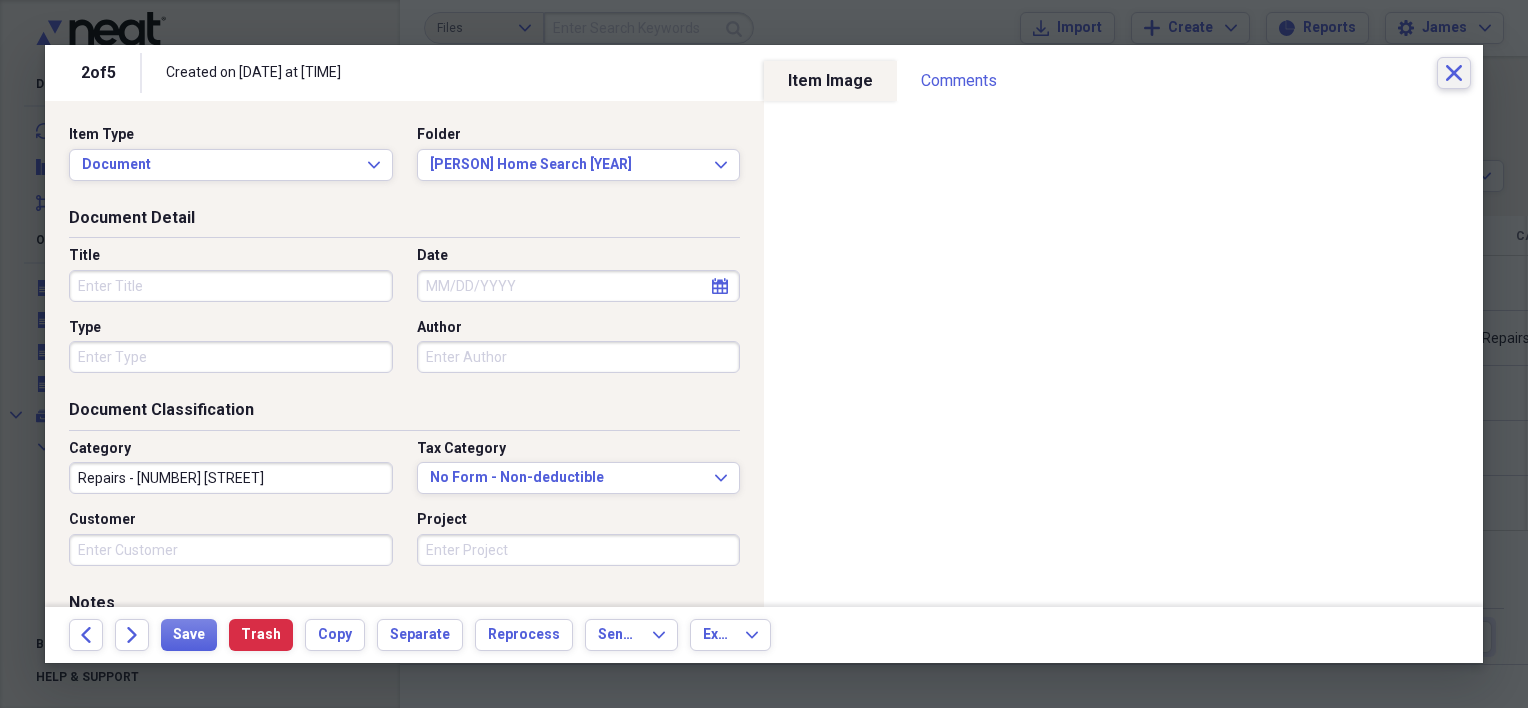 click on "Close" at bounding box center [1454, 73] 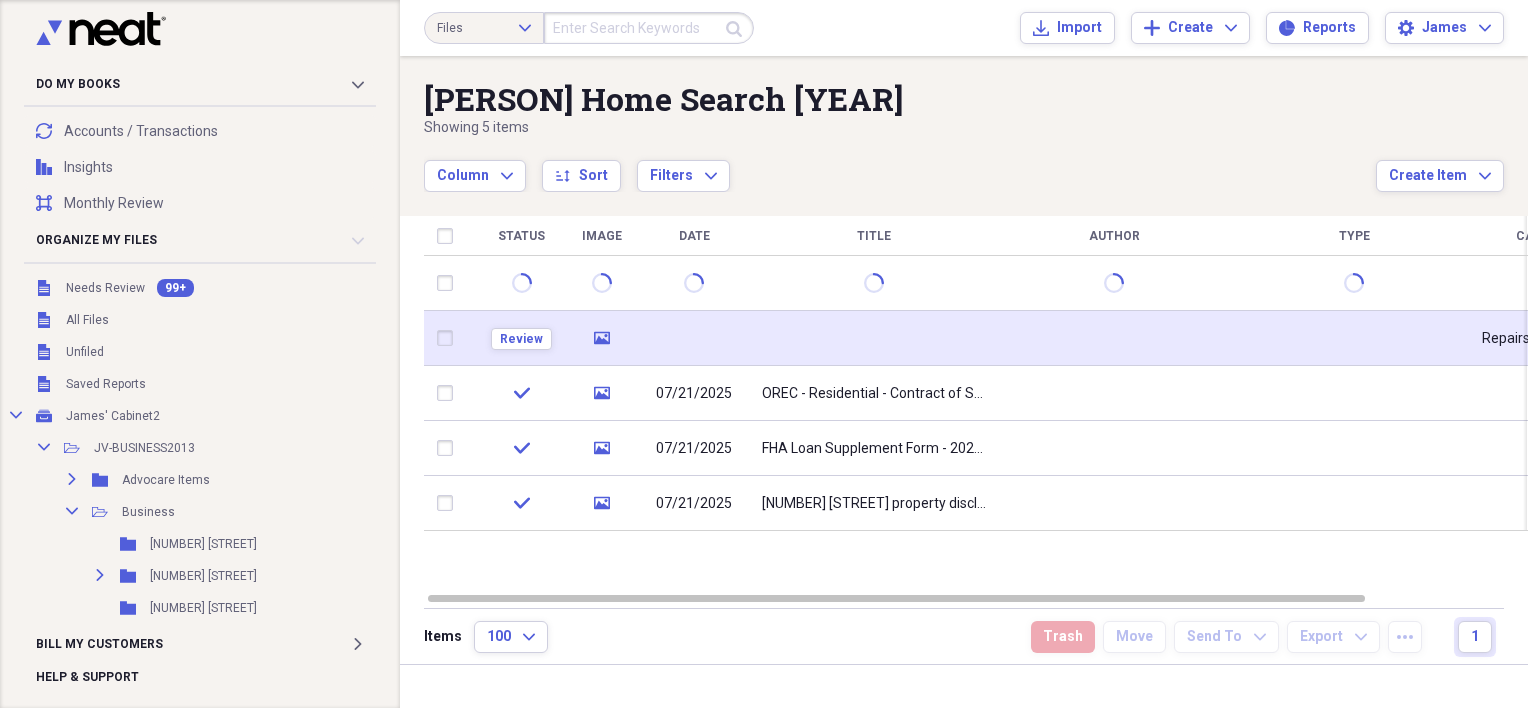 click at bounding box center [874, 338] 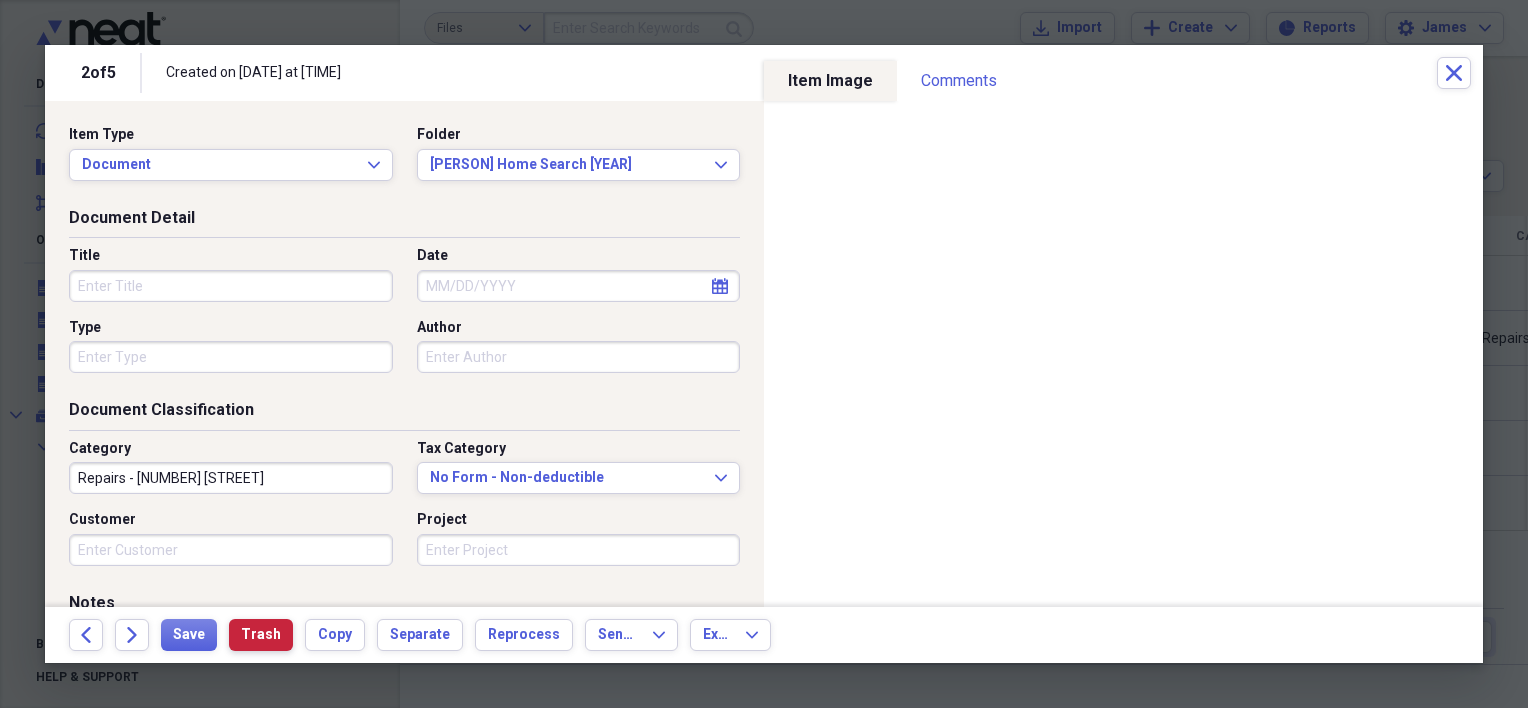 click on "Trash" at bounding box center [261, 635] 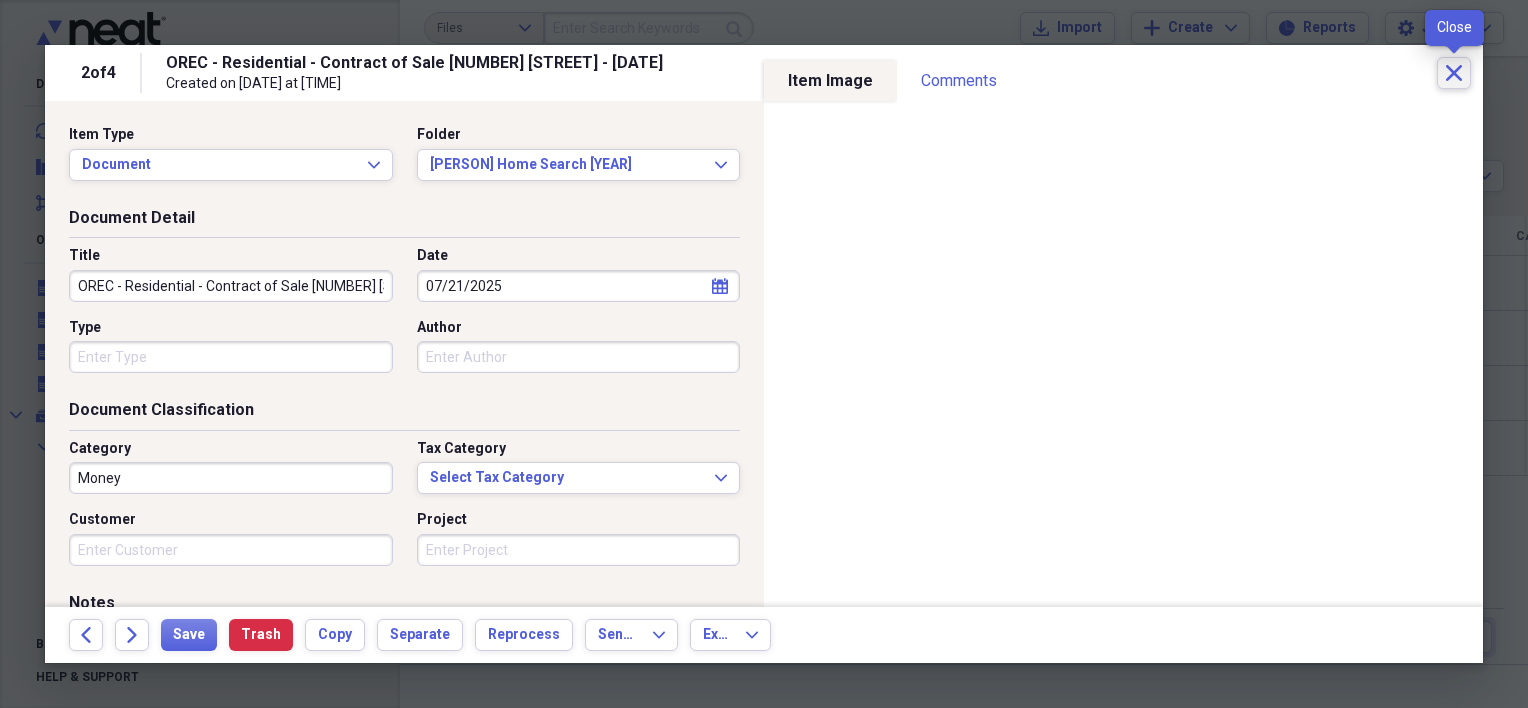 click 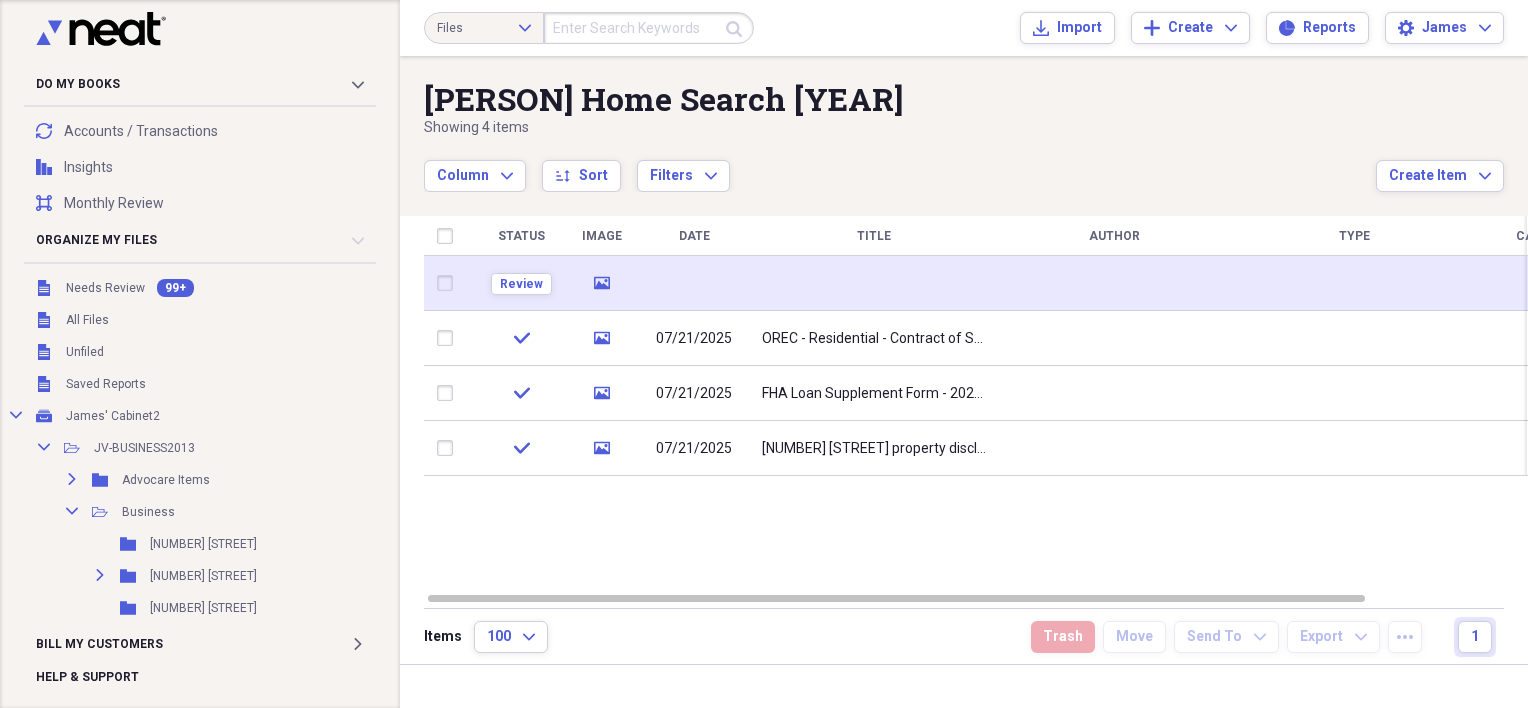 click at bounding box center (694, 283) 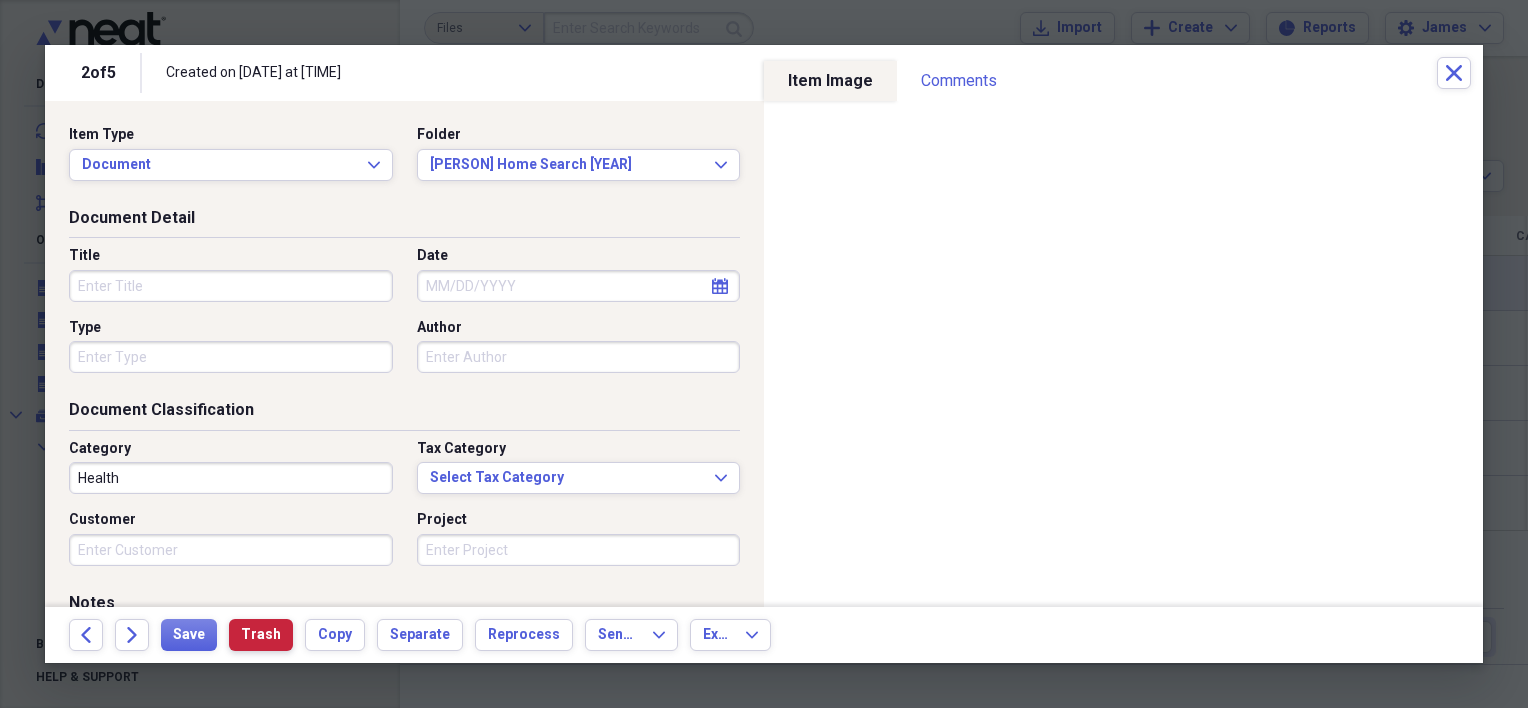click on "Trash" at bounding box center (261, 635) 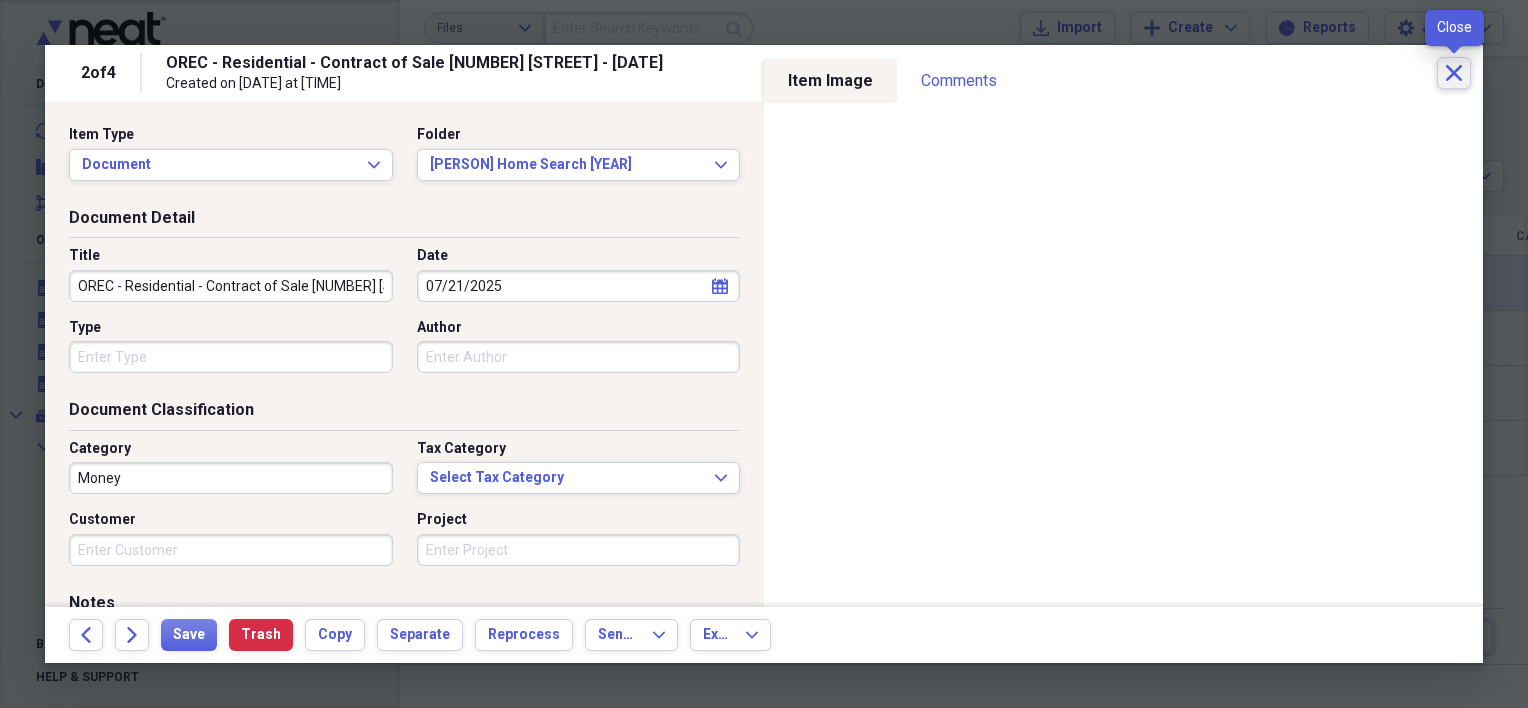 click 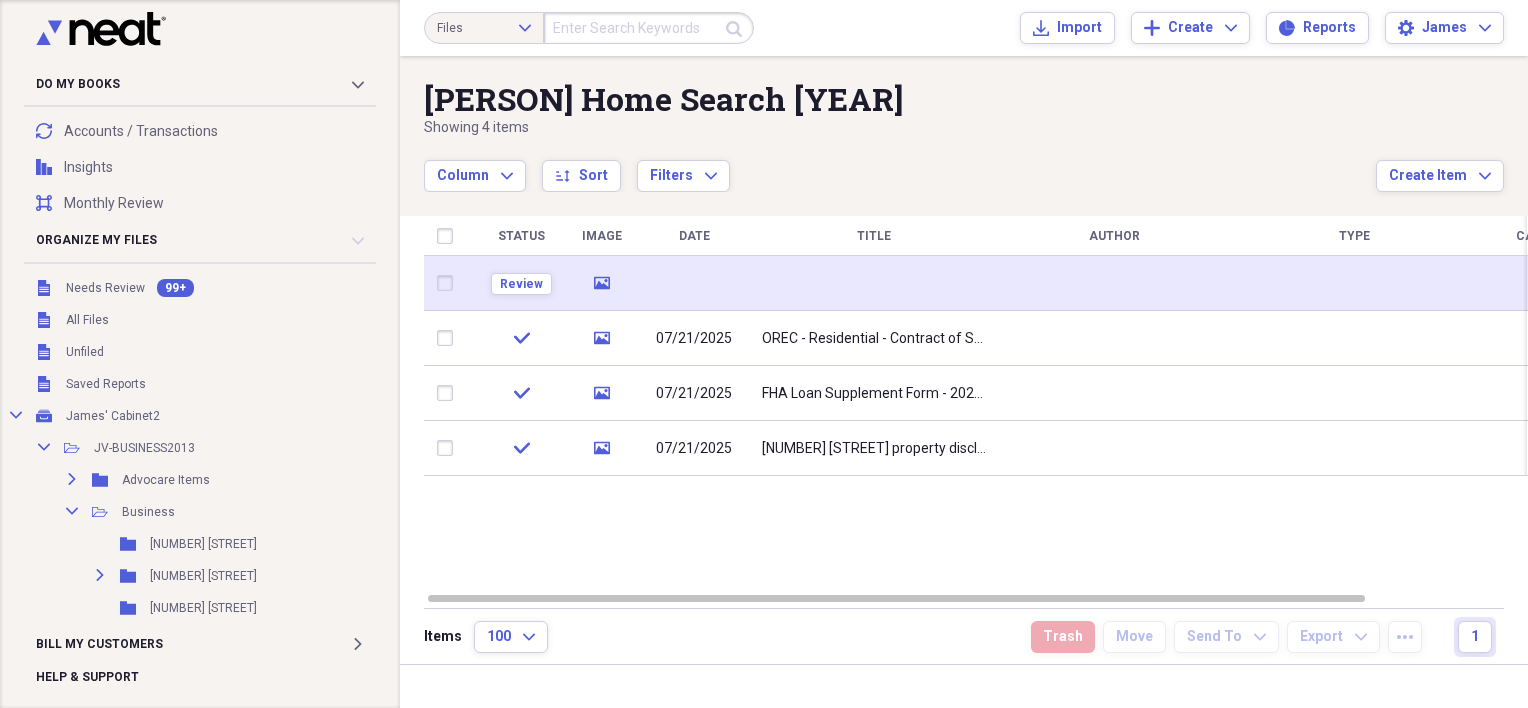 click at bounding box center [874, 283] 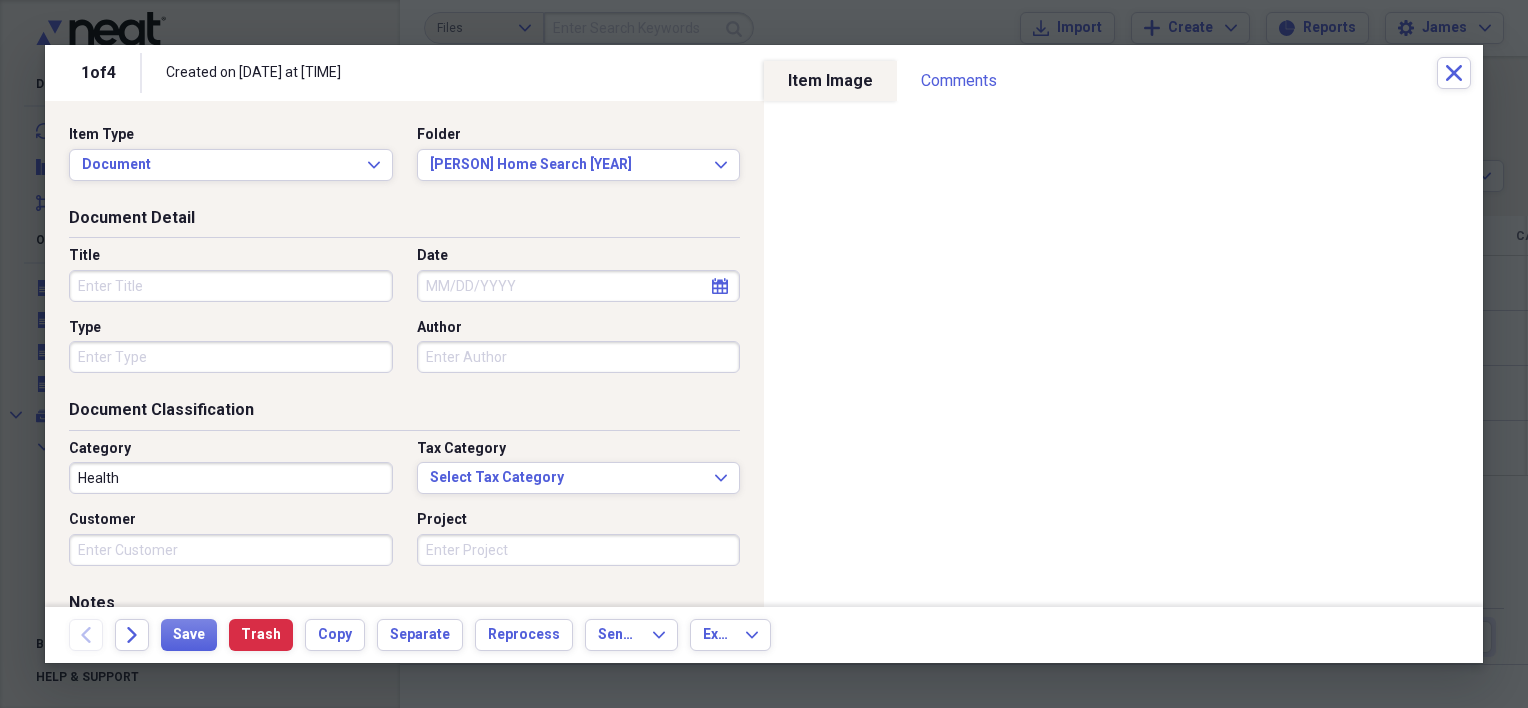 click on "Title" at bounding box center (231, 286) 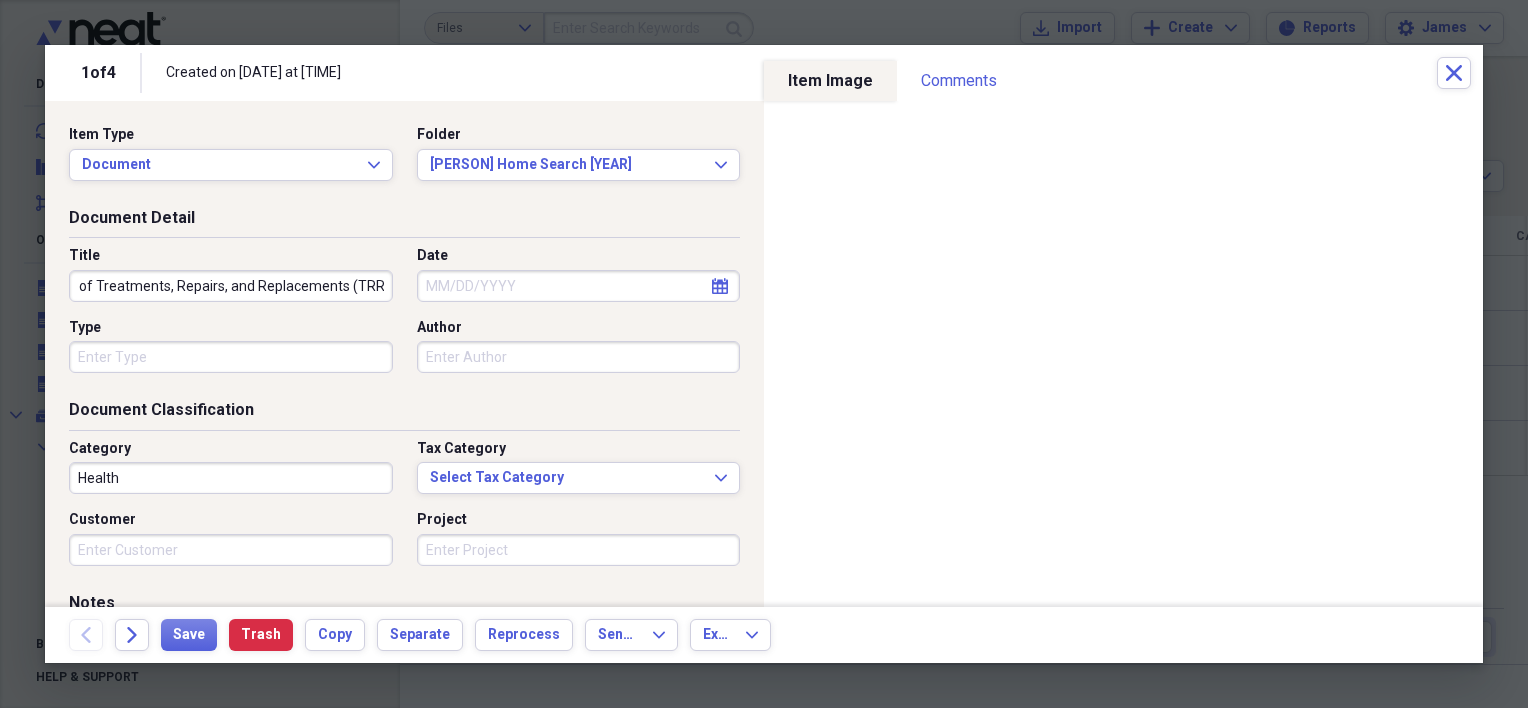 scroll, scrollTop: 0, scrollLeft: 47, axis: horizontal 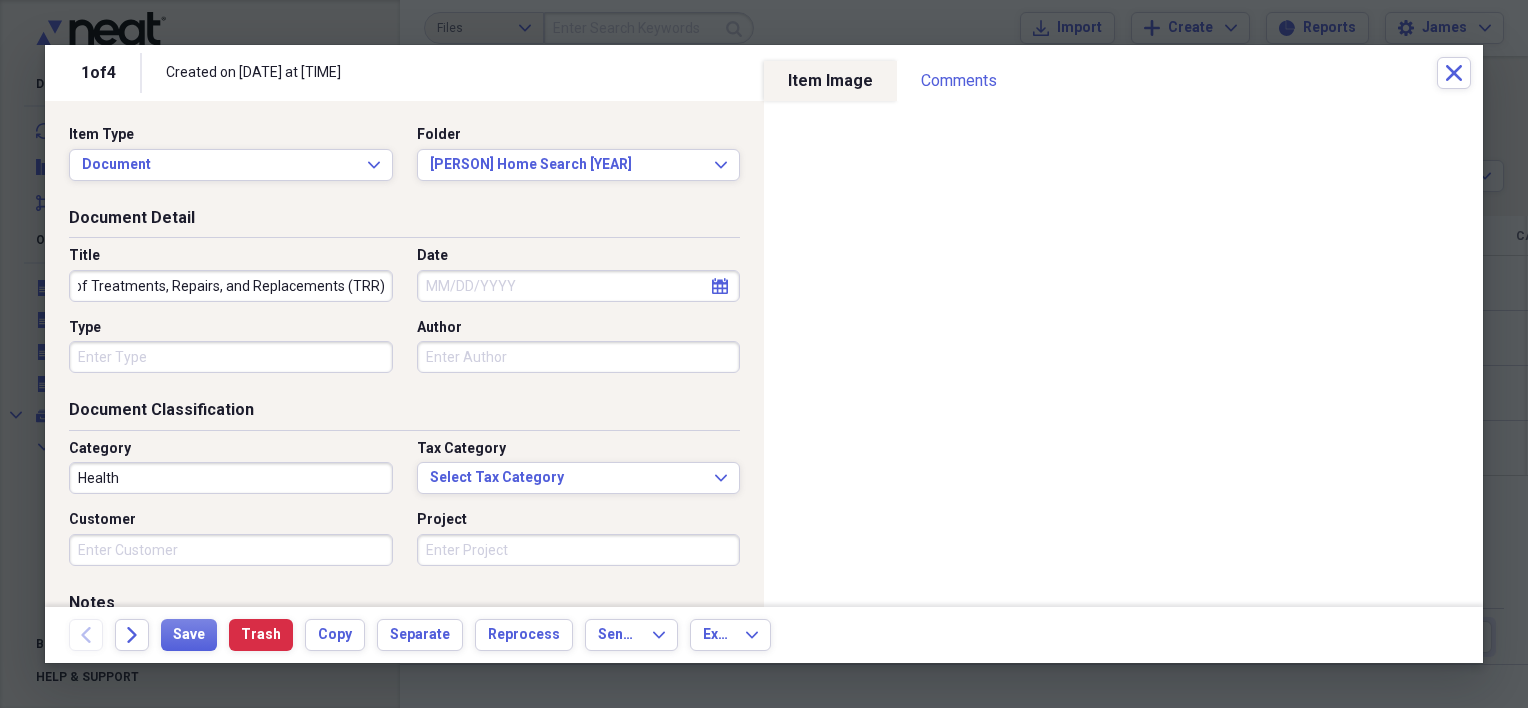 type on "Notice of Treatments, Repairs, and Replacements (TRR)" 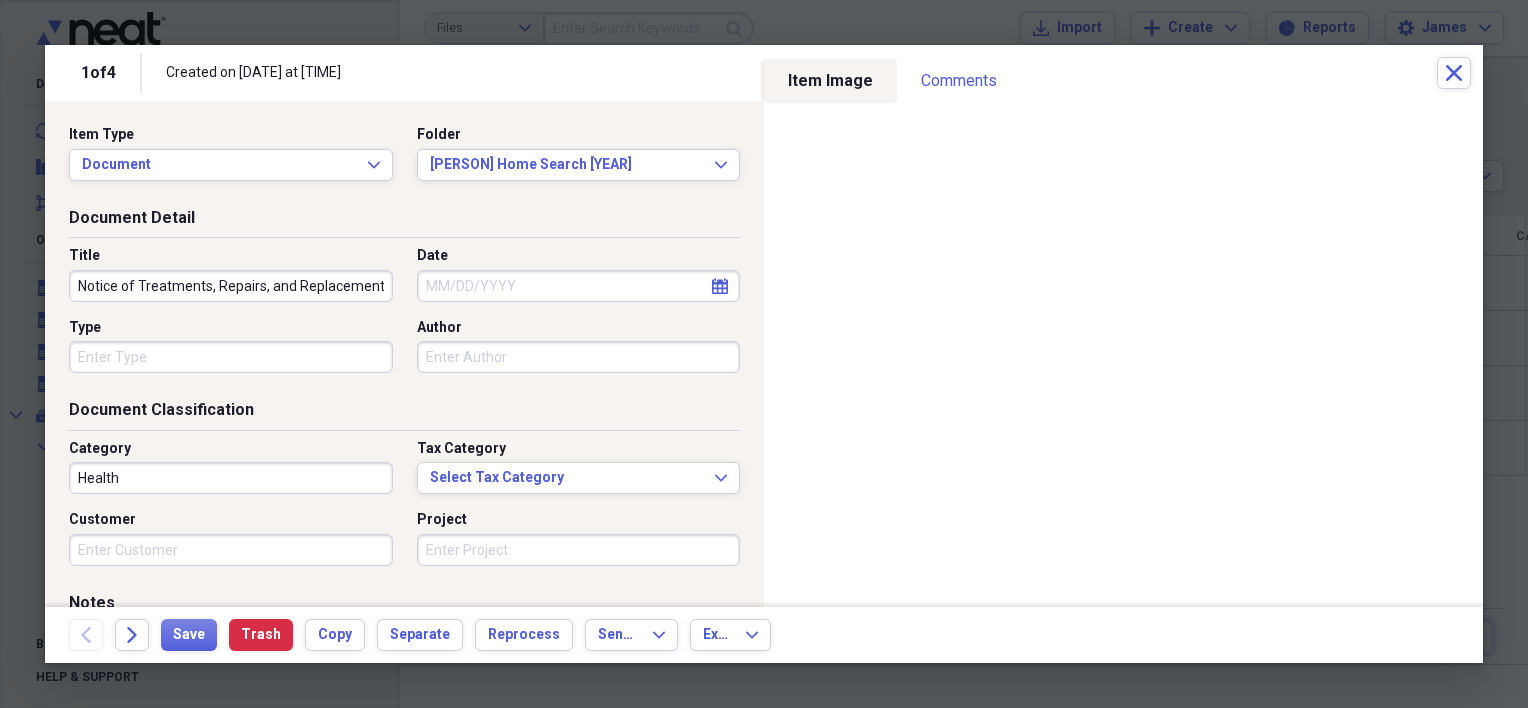click 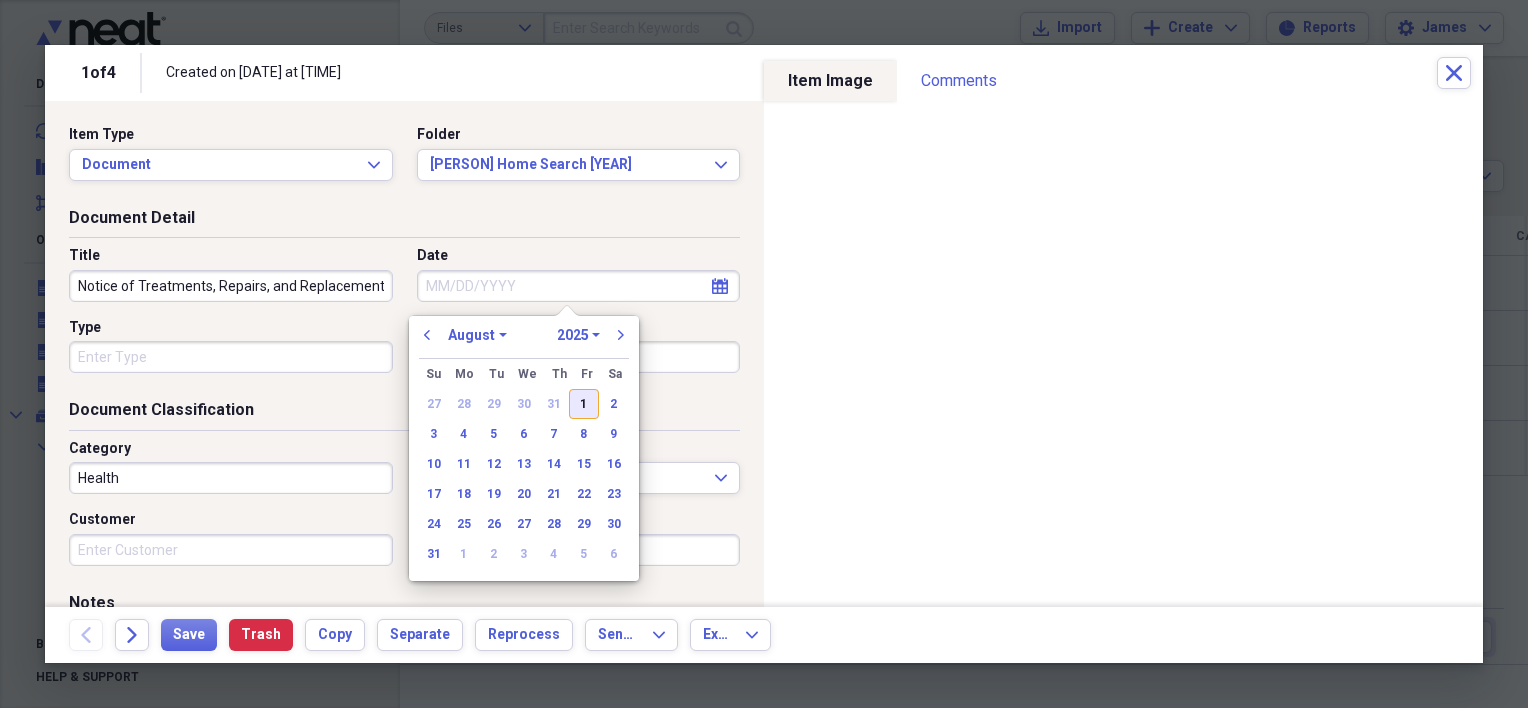click on "1" at bounding box center (584, 404) 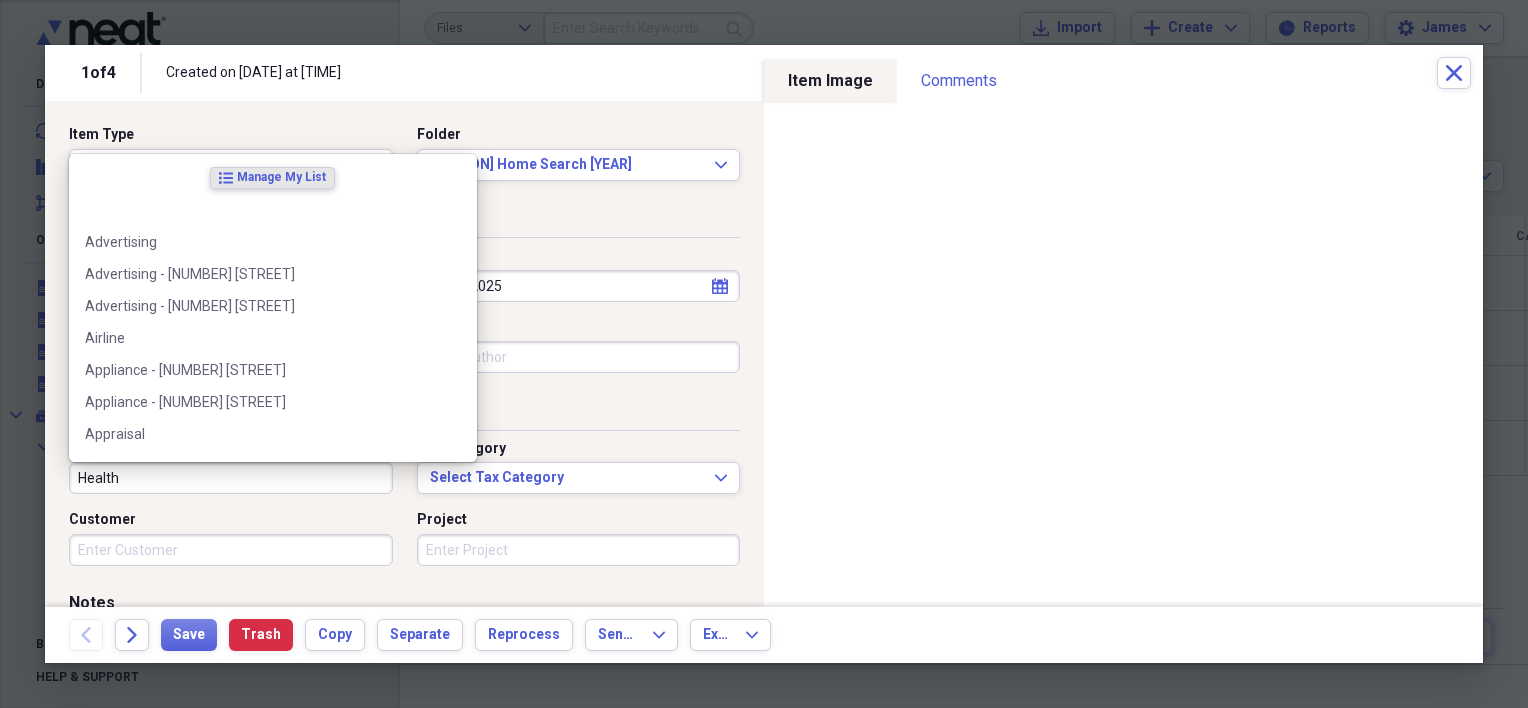 click on "Health" at bounding box center (231, 478) 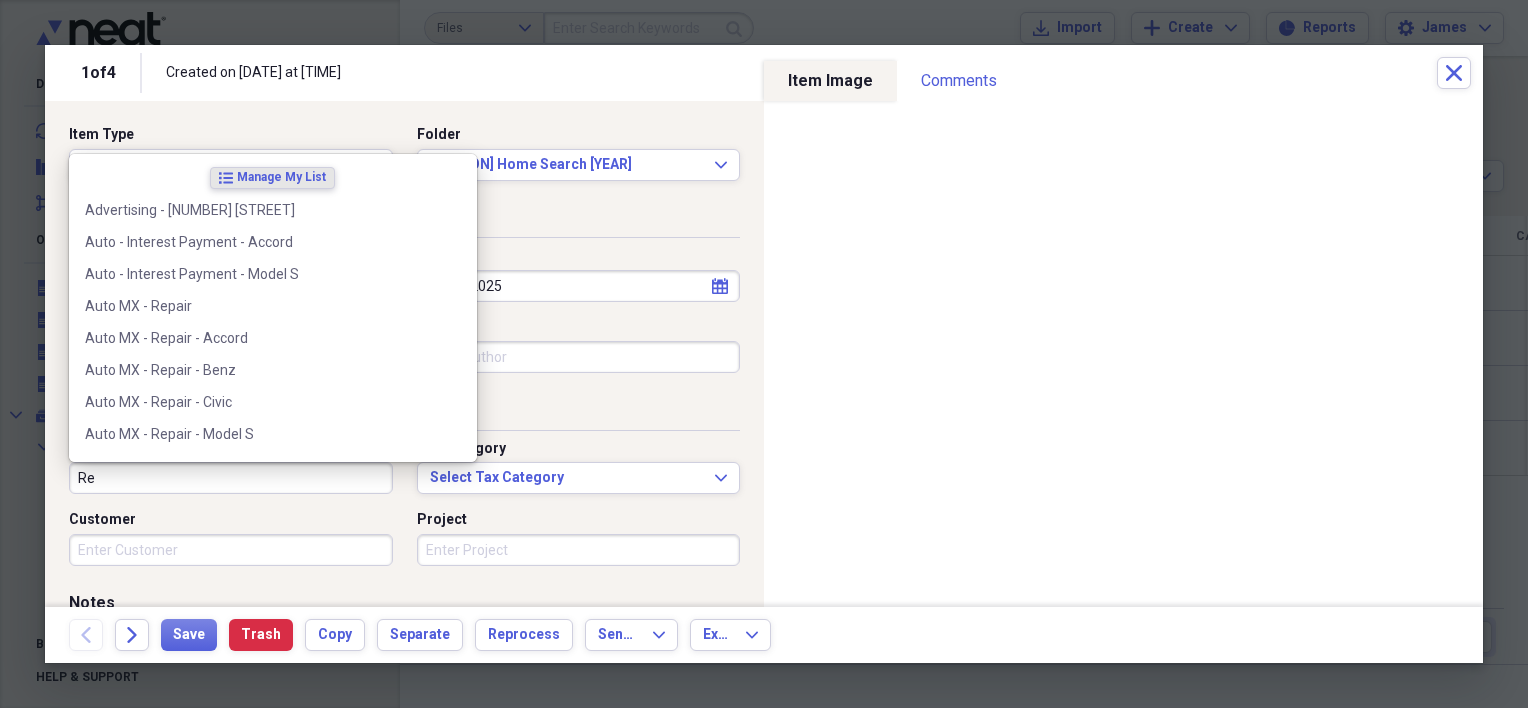 type on "R" 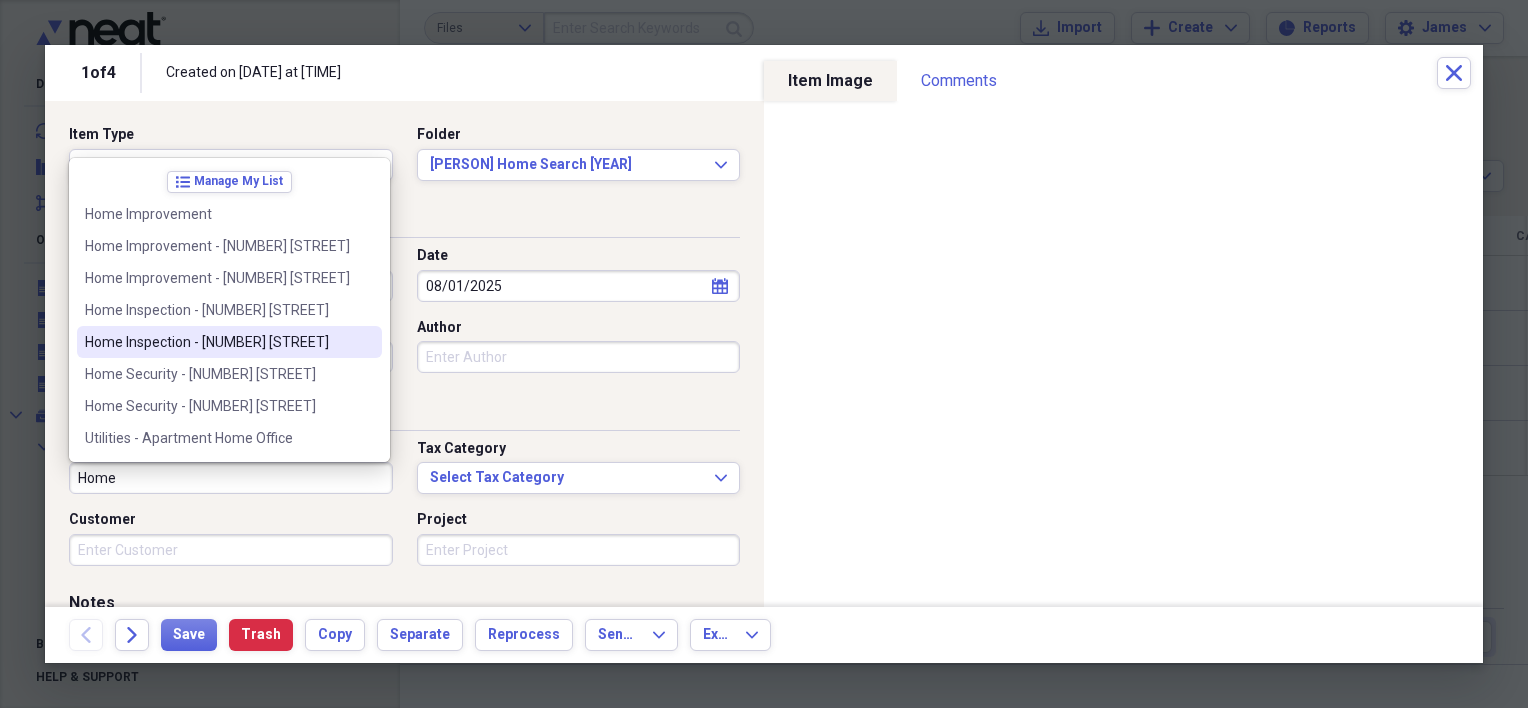 click on "Home Inspection - [NUMBER] [STREET]" at bounding box center [217, 342] 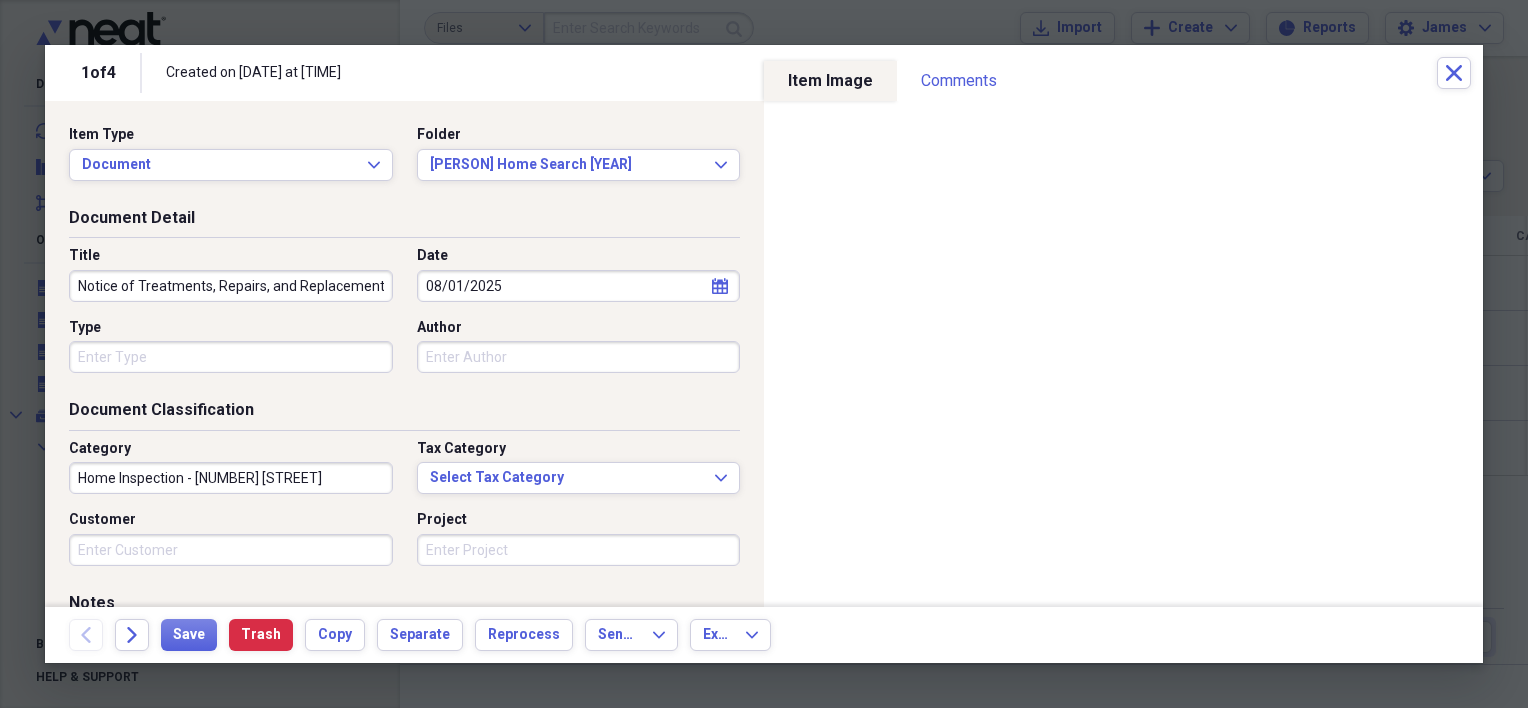 click on "Home Inspection - [NUMBER] [STREET]" at bounding box center [231, 478] 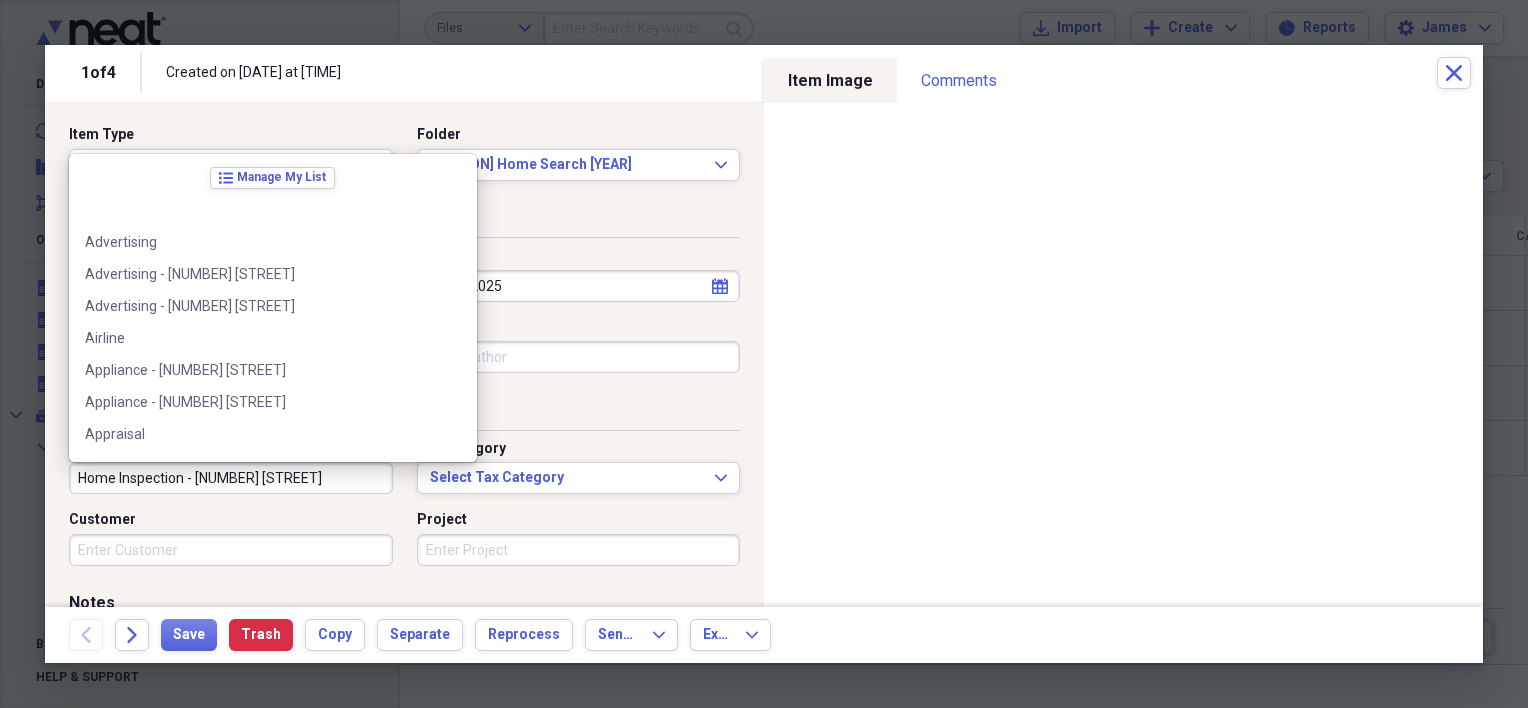 scroll, scrollTop: 4316, scrollLeft: 0, axis: vertical 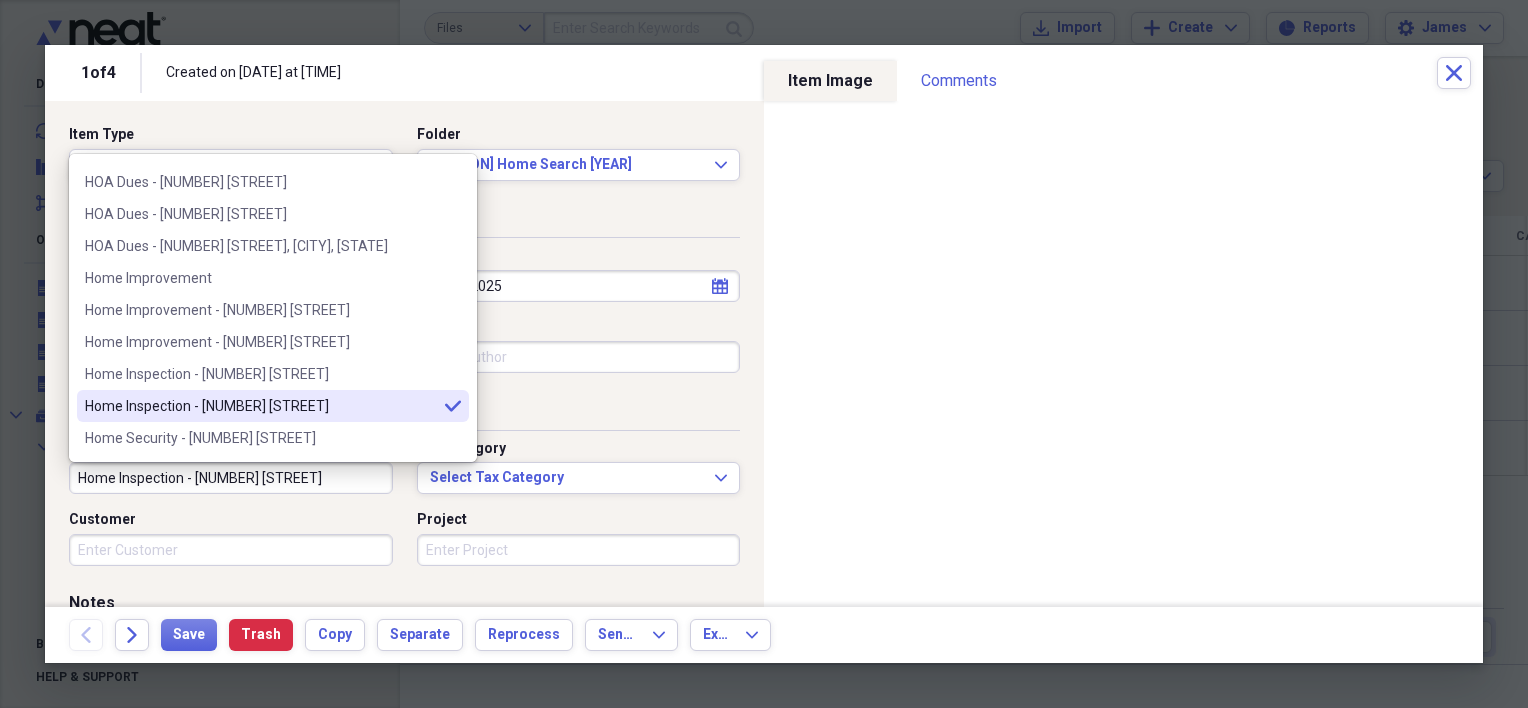 drag, startPoint x: 198, startPoint y: 480, endPoint x: 333, endPoint y: 457, distance: 136.94525 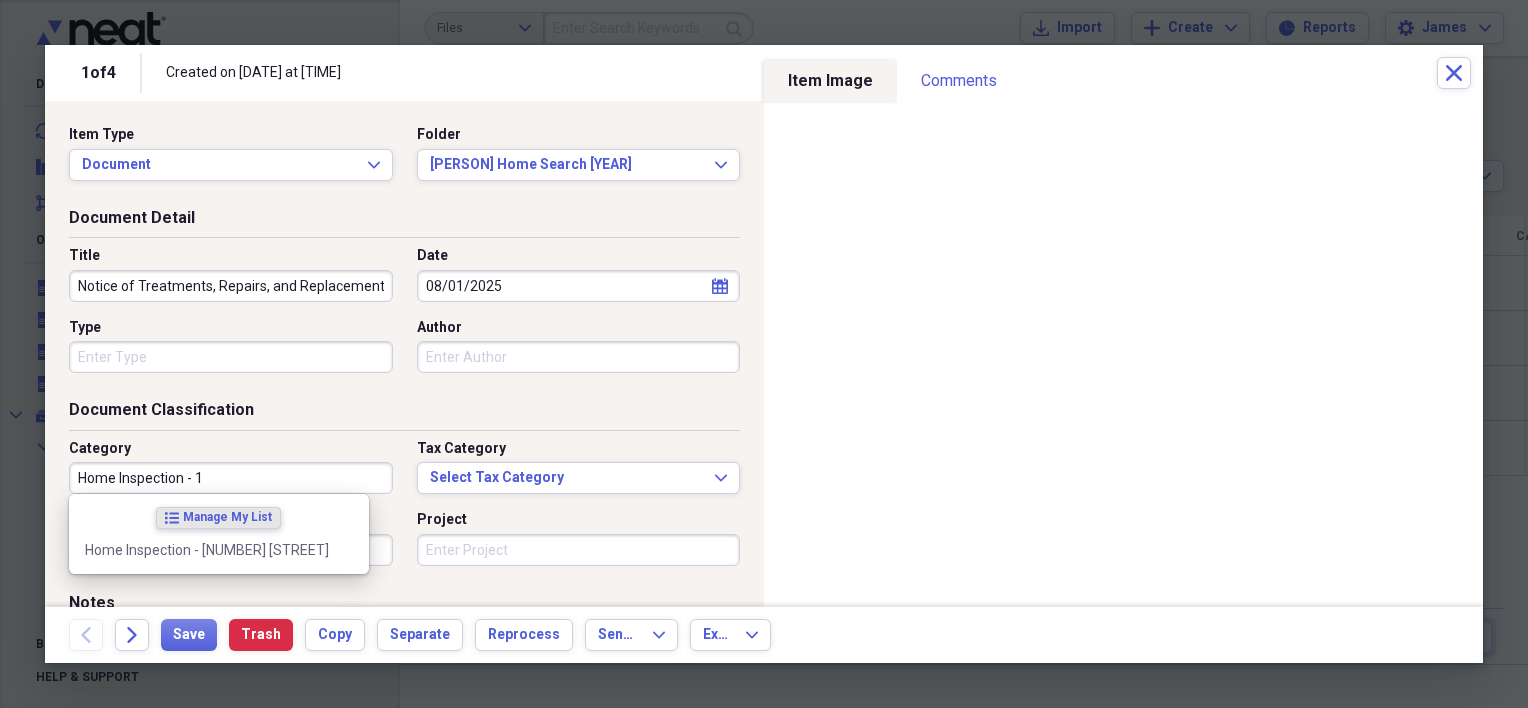 scroll, scrollTop: 0, scrollLeft: 0, axis: both 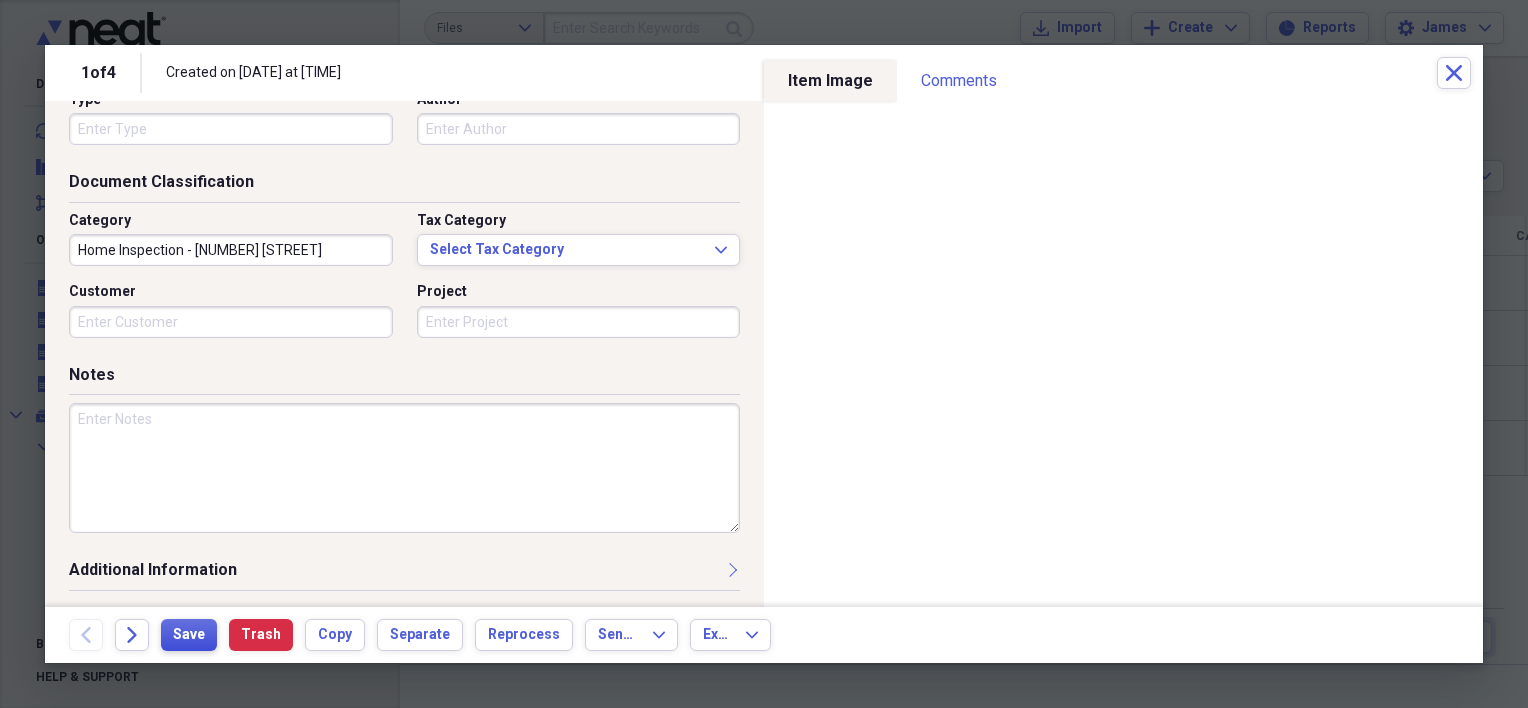 type on "Home Inspection - [NUMBER] [STREET]" 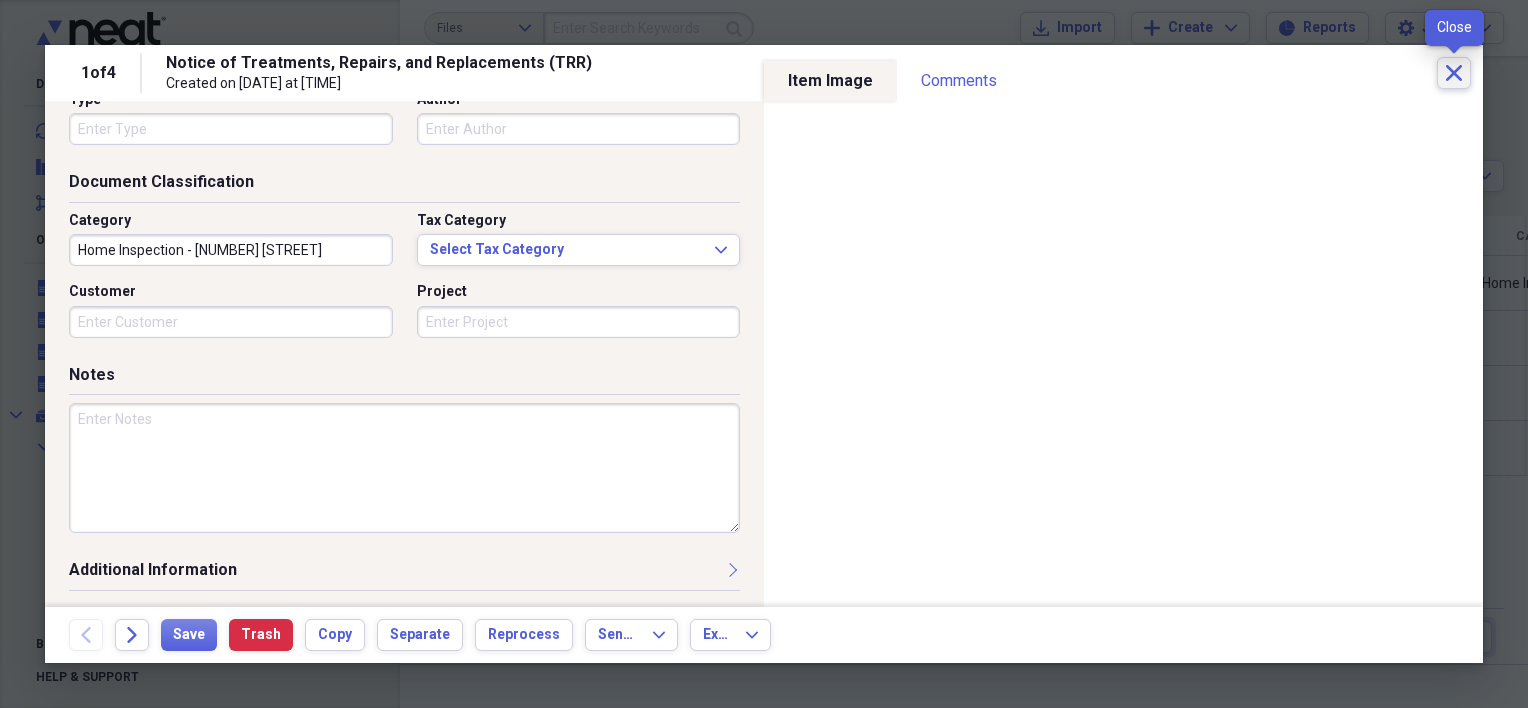 click on "Close" 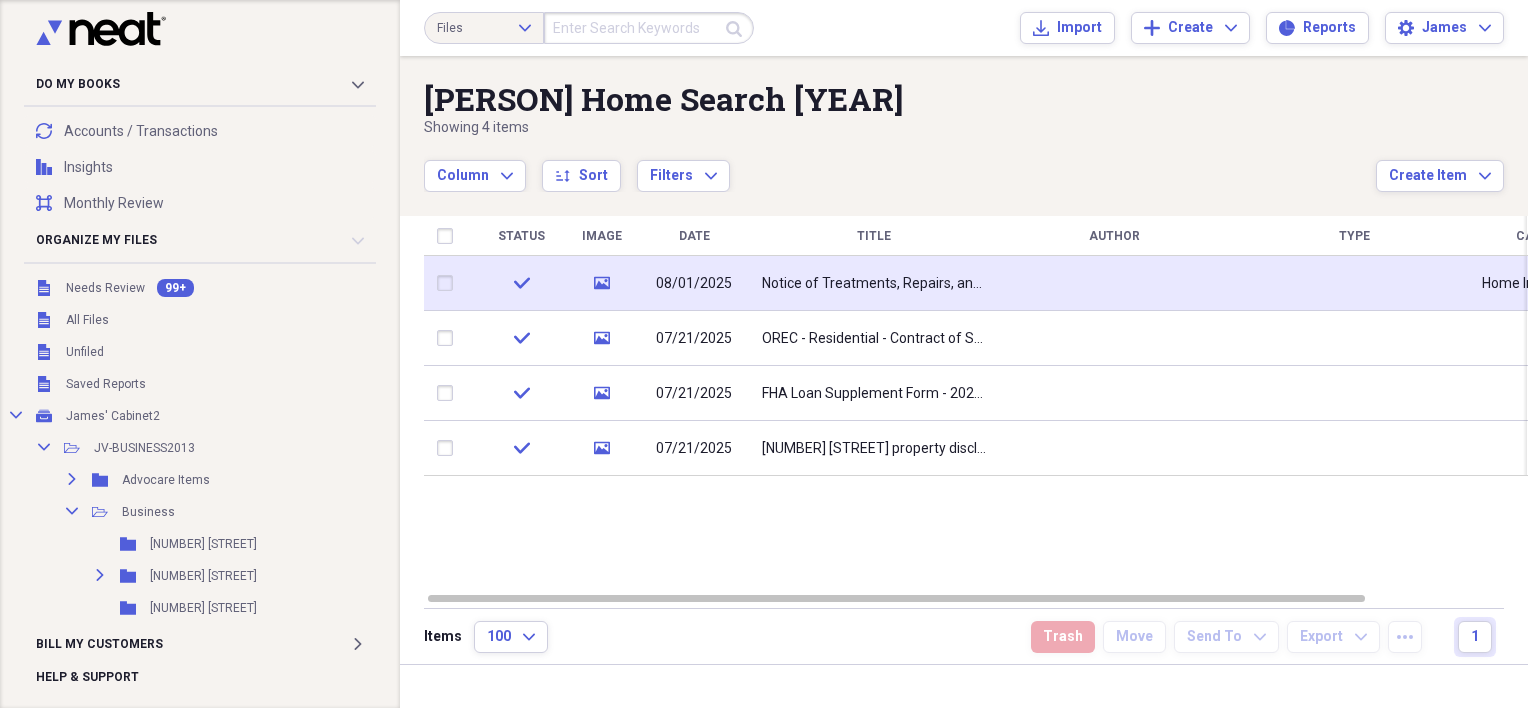click at bounding box center [449, 283] 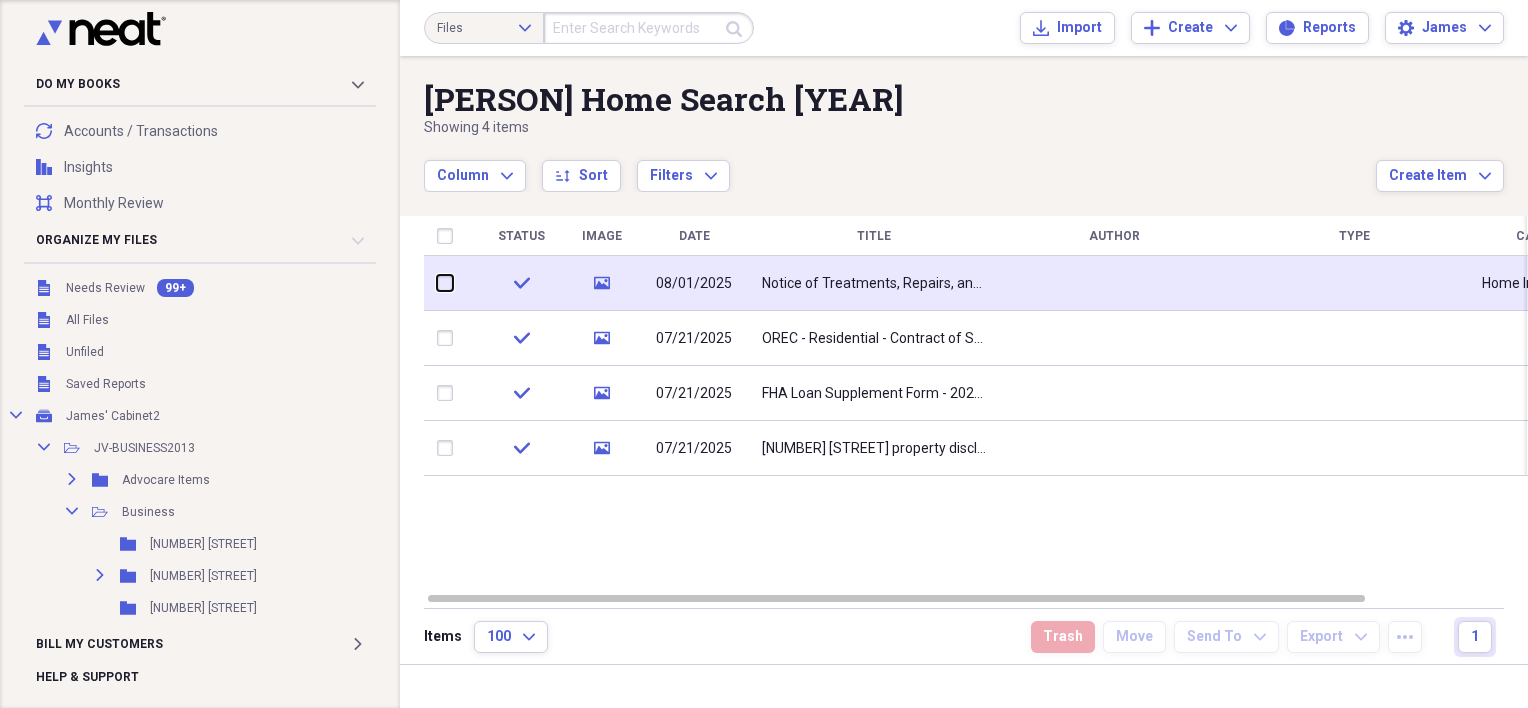click at bounding box center [437, 283] 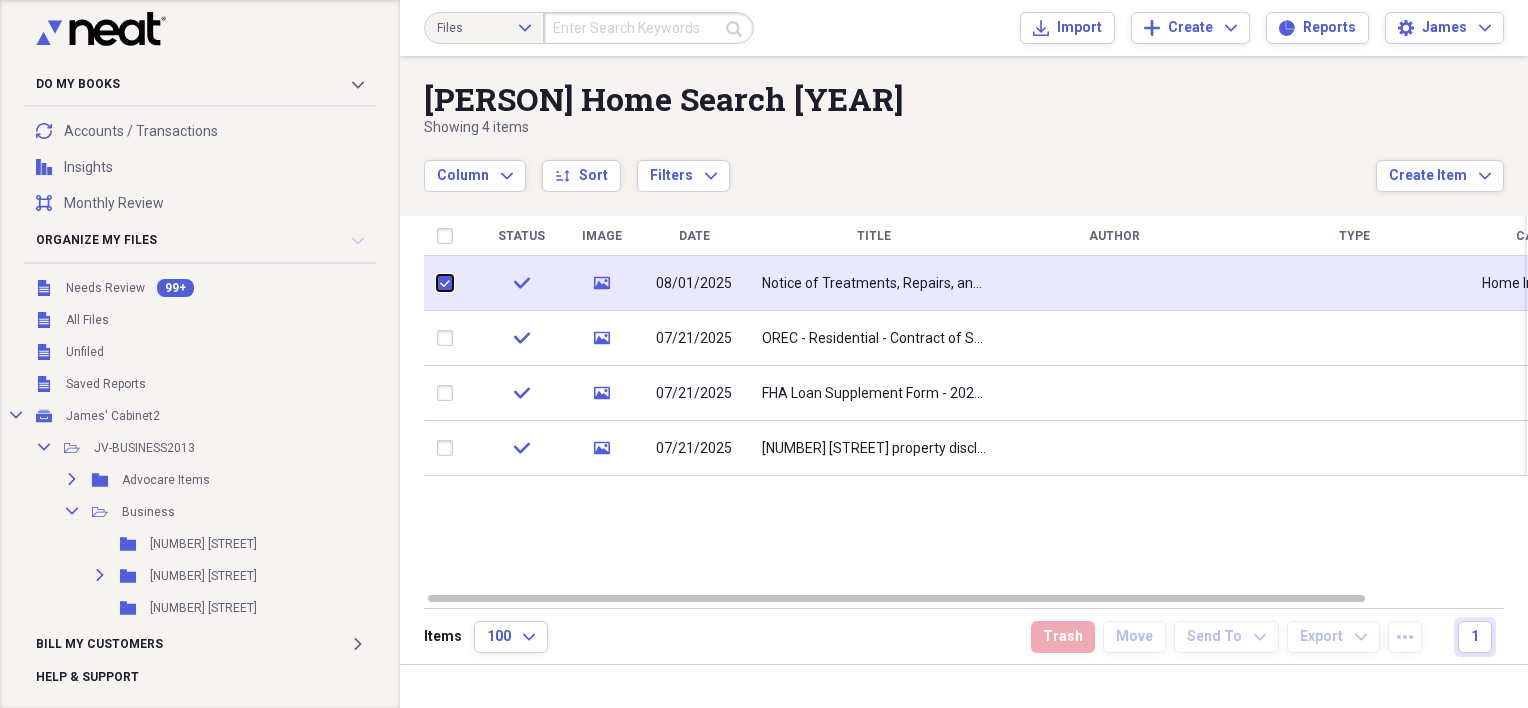 checkbox on "true" 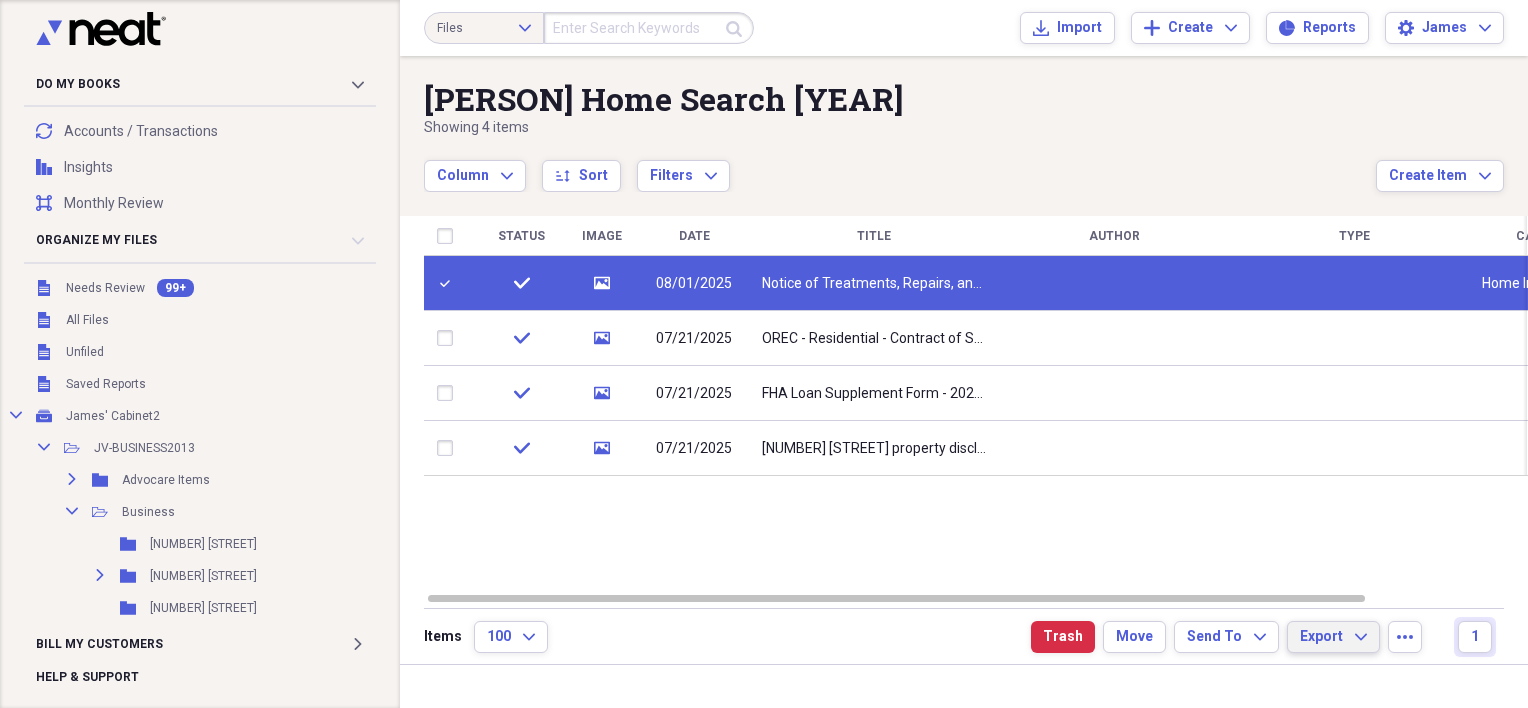 click on "Export Expand" at bounding box center [1333, 637] 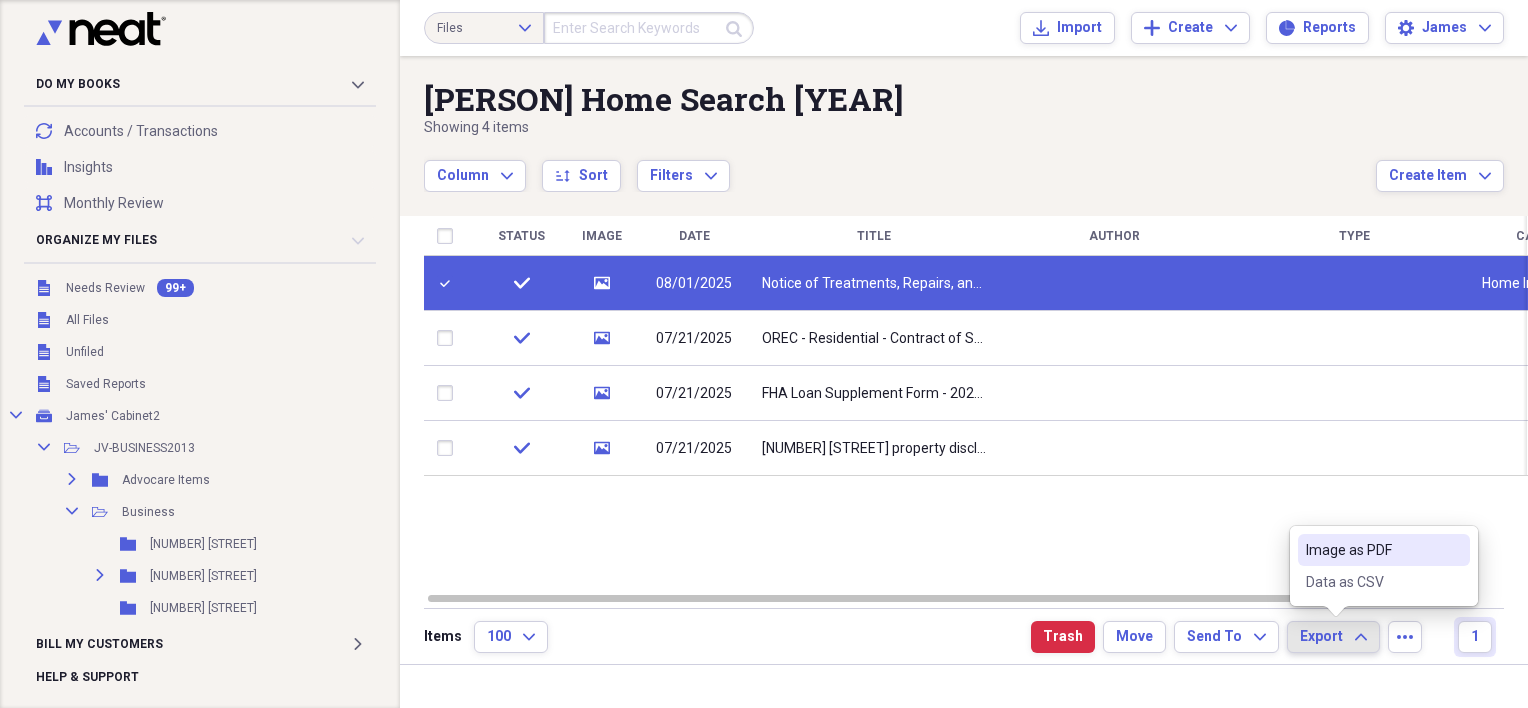 click on "Image as PDF" at bounding box center (1372, 550) 